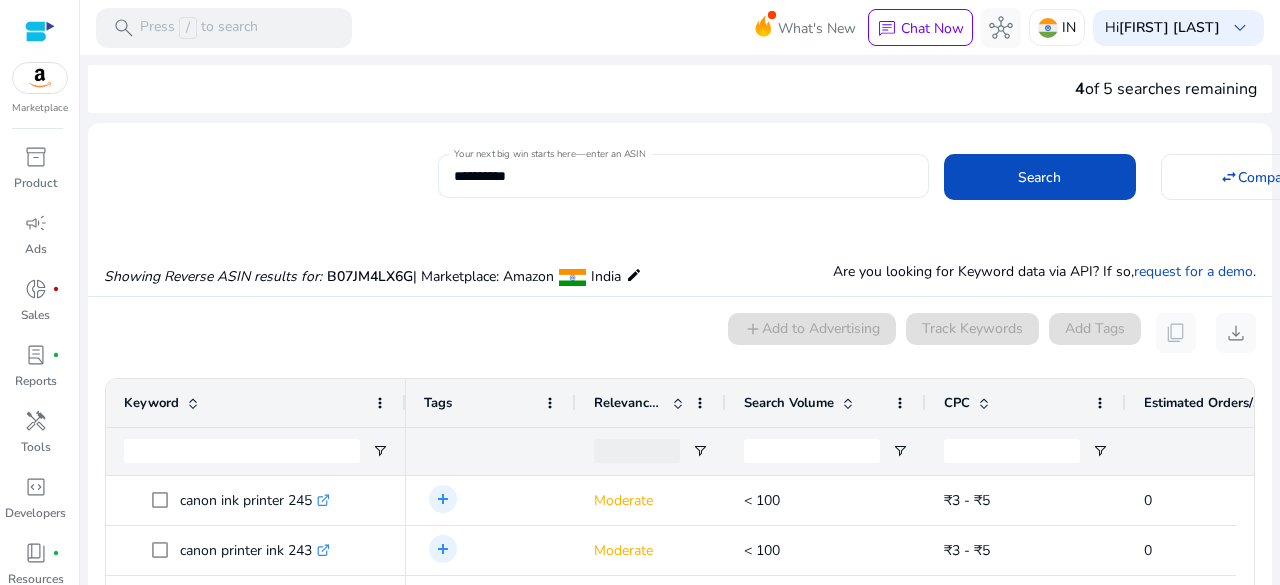 scroll, scrollTop: 0, scrollLeft: 0, axis: both 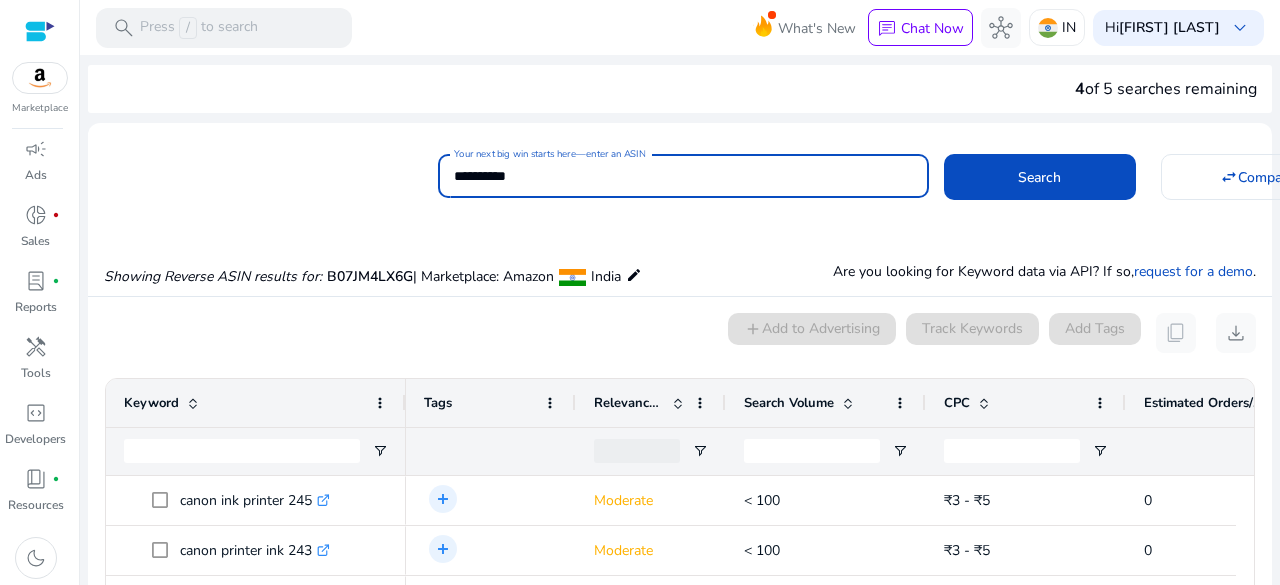 drag, startPoint x: 572, startPoint y: 171, endPoint x: 456, endPoint y: 169, distance: 116.01724 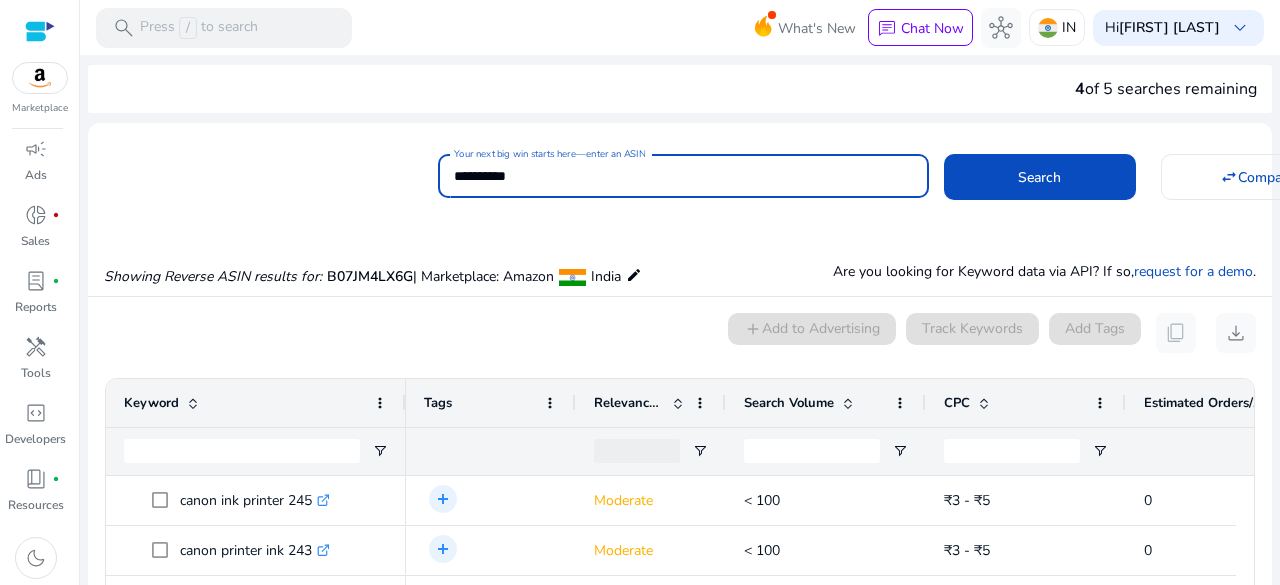 paste 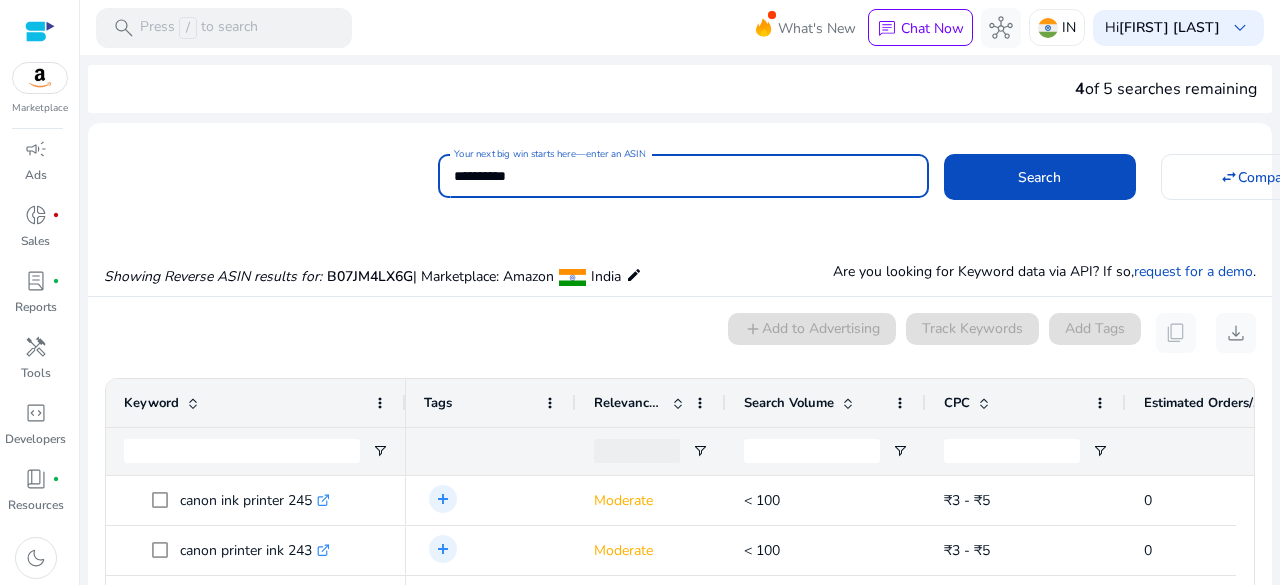 type on "**********" 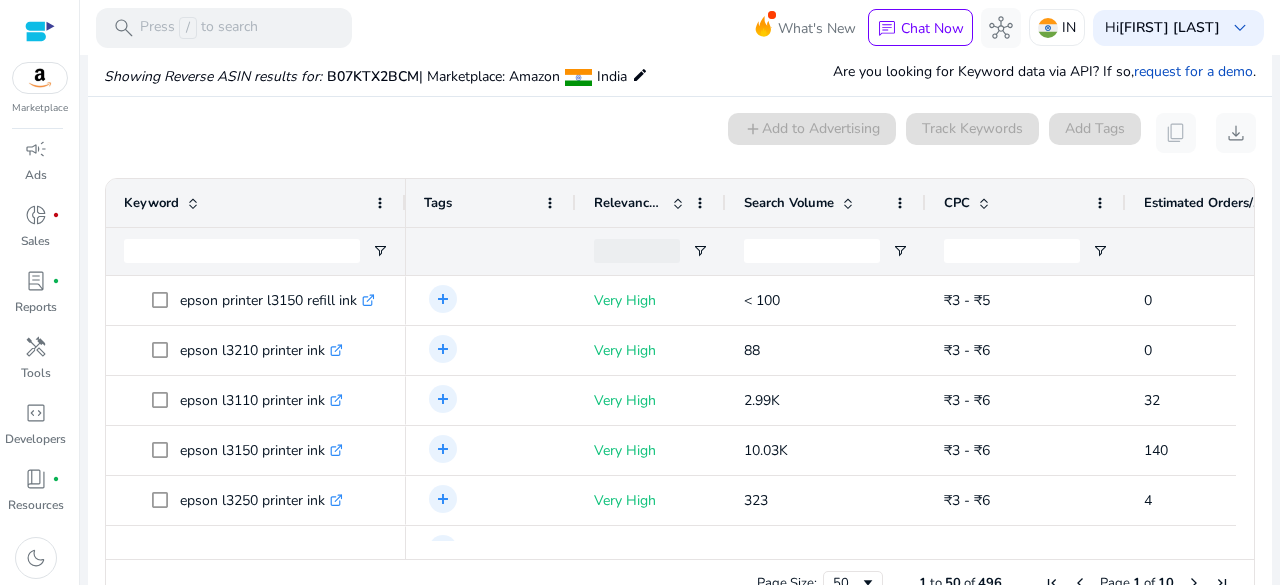scroll, scrollTop: 214, scrollLeft: 0, axis: vertical 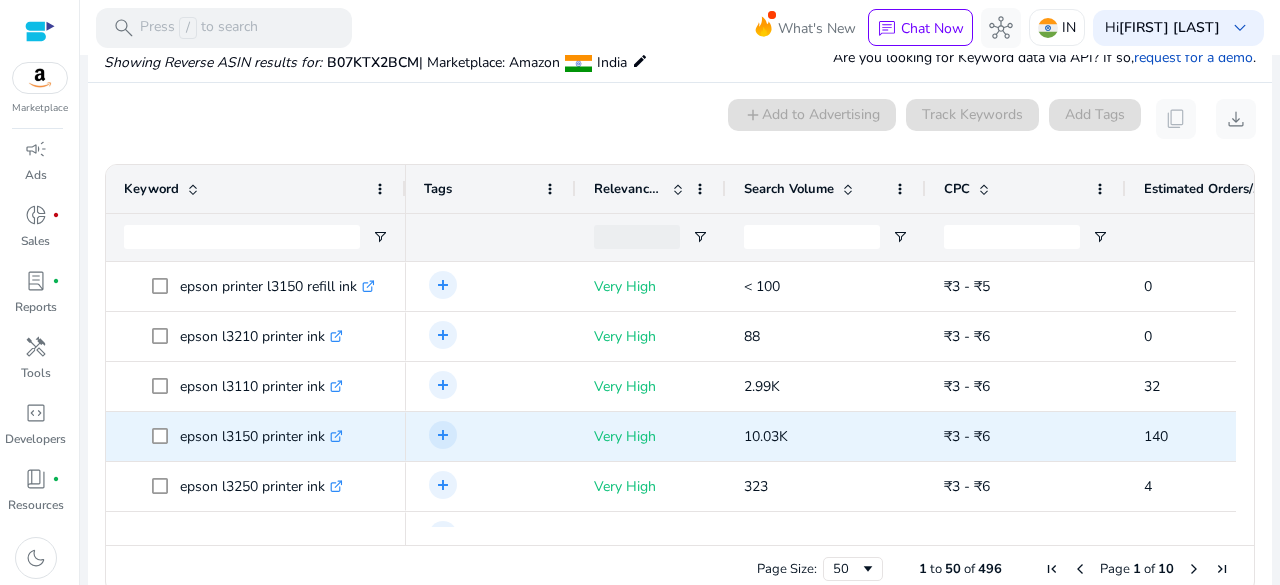 click on "epson l3150 printer ink  .st0{fill:#2c8af8}" 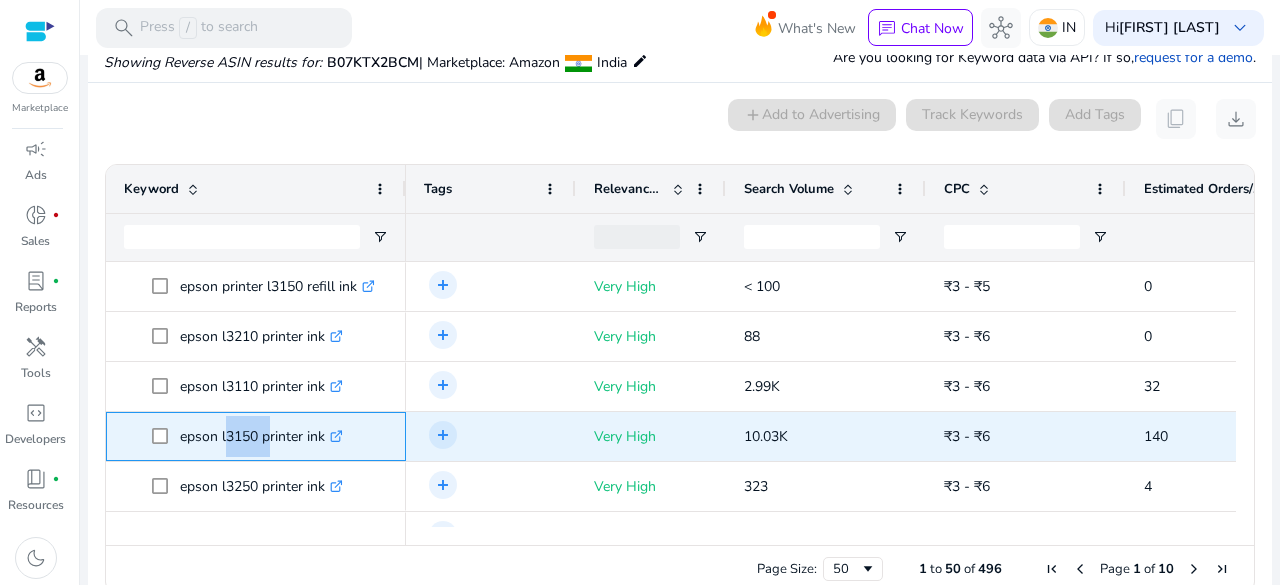 click on "epson l3150 printer ink  .st0{fill:#2c8af8}" 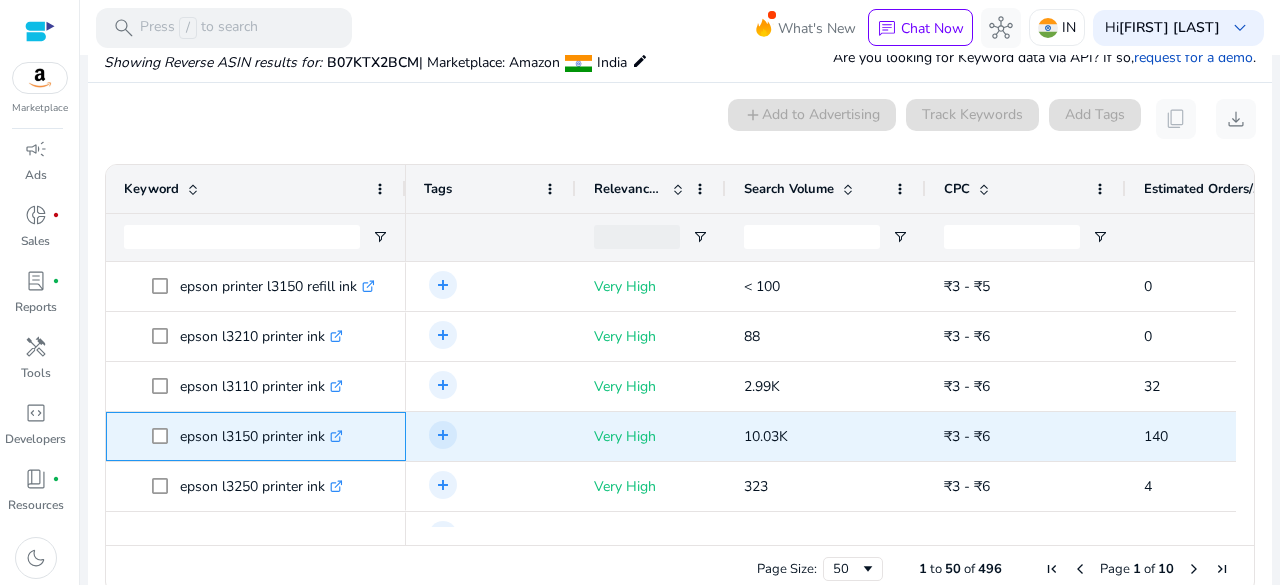 click on "epson l3150 printer ink  .st0{fill:#2c8af8}" 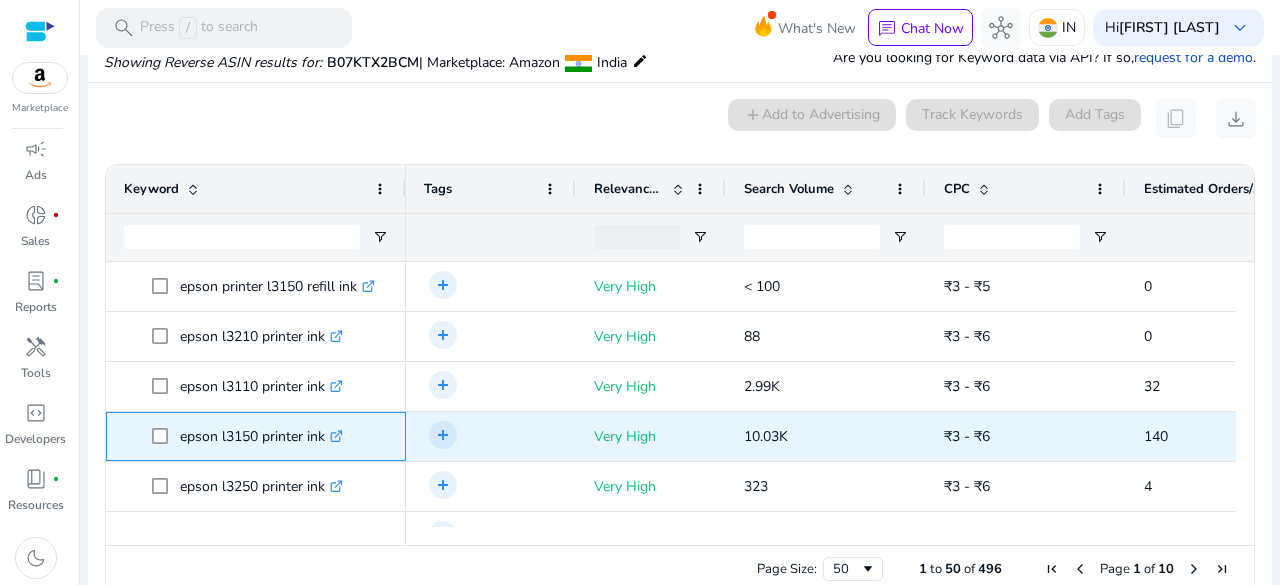 drag, startPoint x: 184, startPoint y: 437, endPoint x: 326, endPoint y: 440, distance: 142.0317 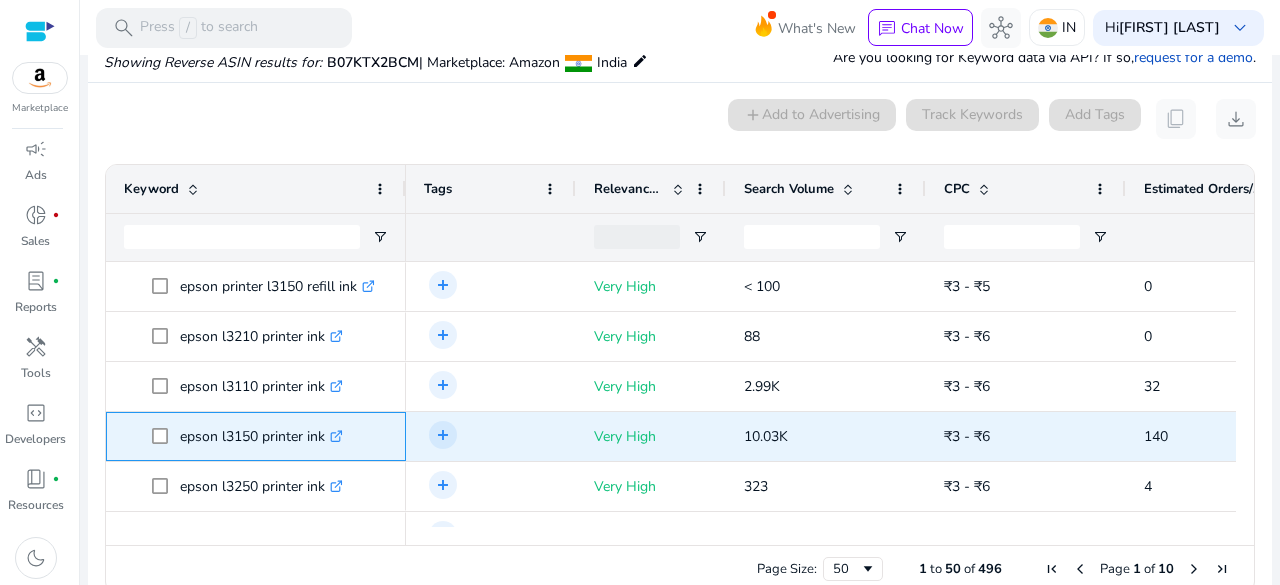copy on "epson l3150 printer ink" 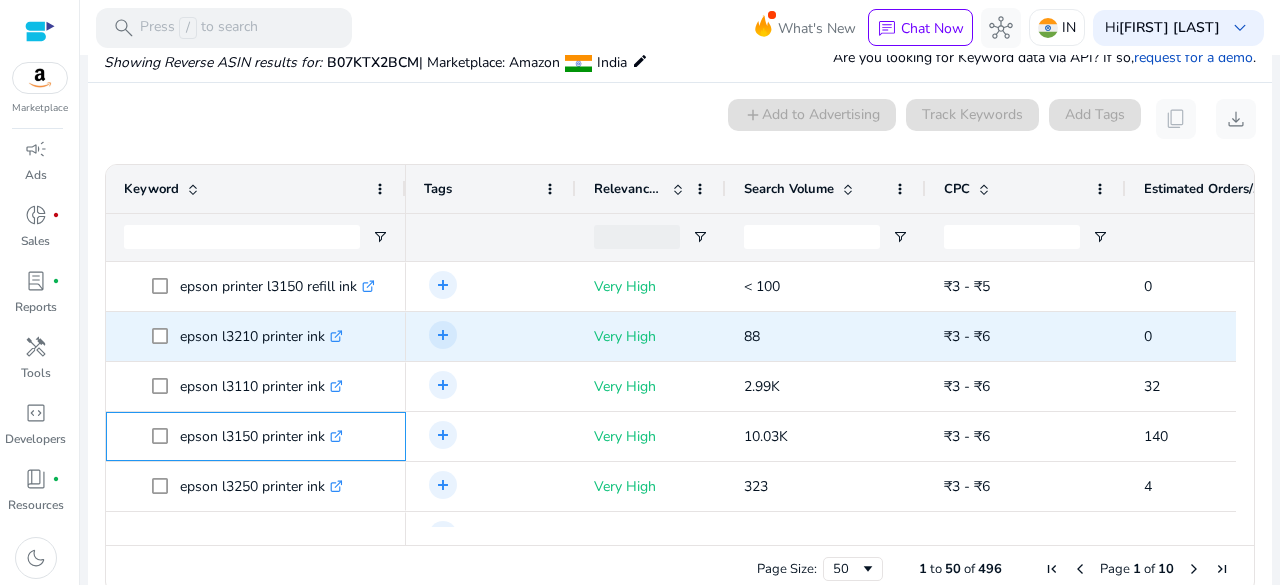 scroll, scrollTop: 100, scrollLeft: 0, axis: vertical 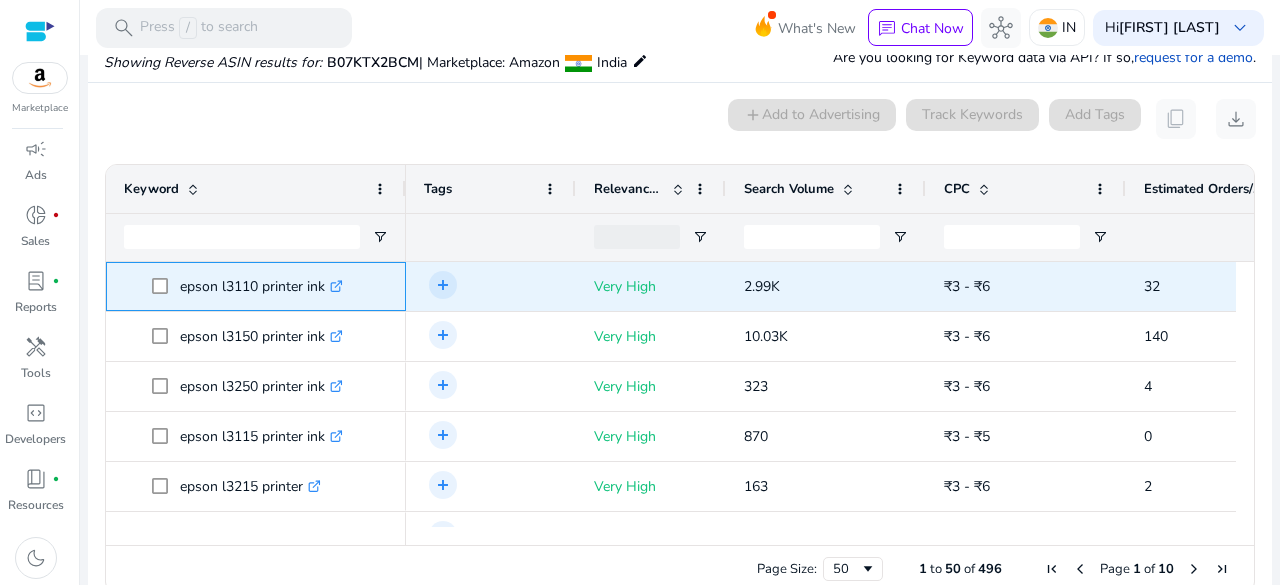 drag, startPoint x: 180, startPoint y: 285, endPoint x: 326, endPoint y: 289, distance: 146.05478 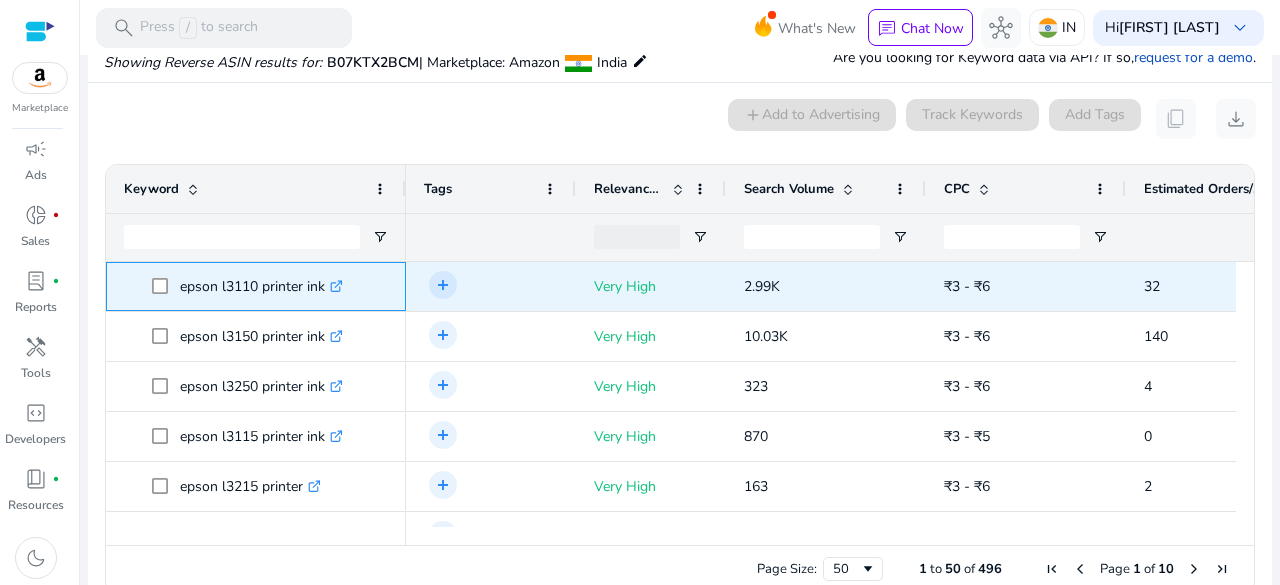 copy on "epson l3110 printer ink" 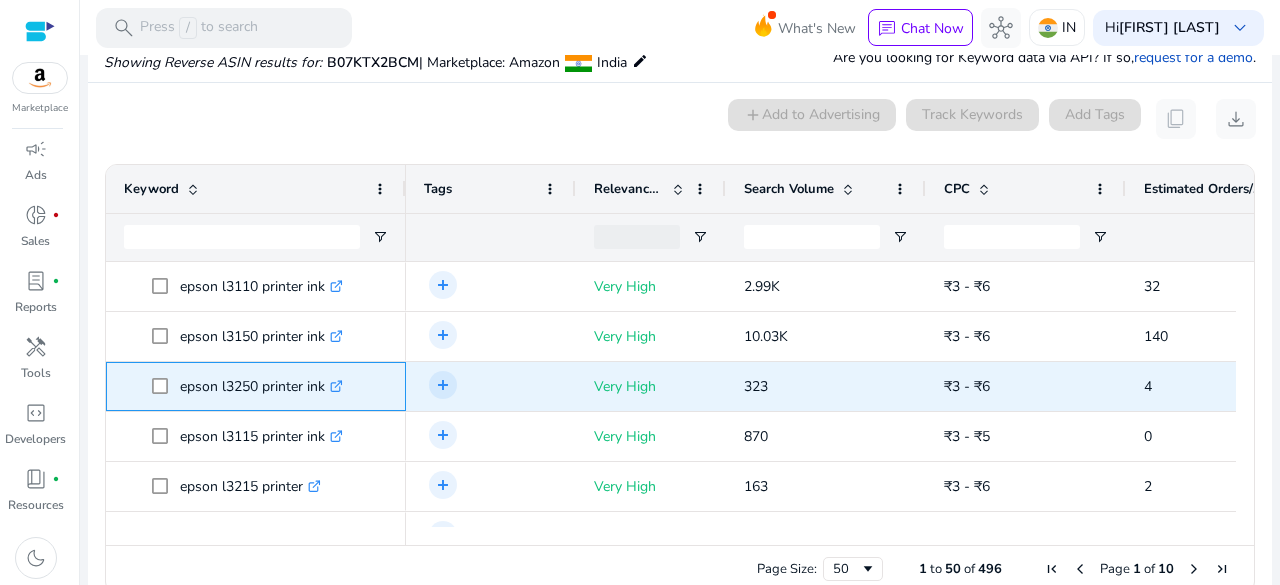 drag, startPoint x: 181, startPoint y: 384, endPoint x: 328, endPoint y: 387, distance: 147.03061 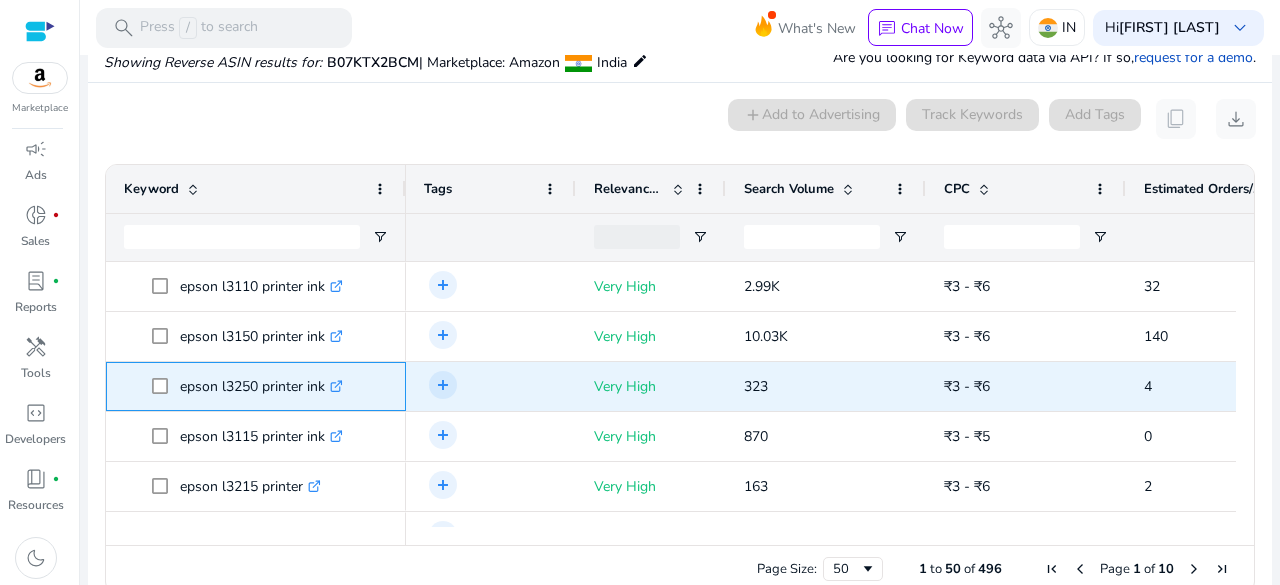 copy on "epson l3250 printer ink" 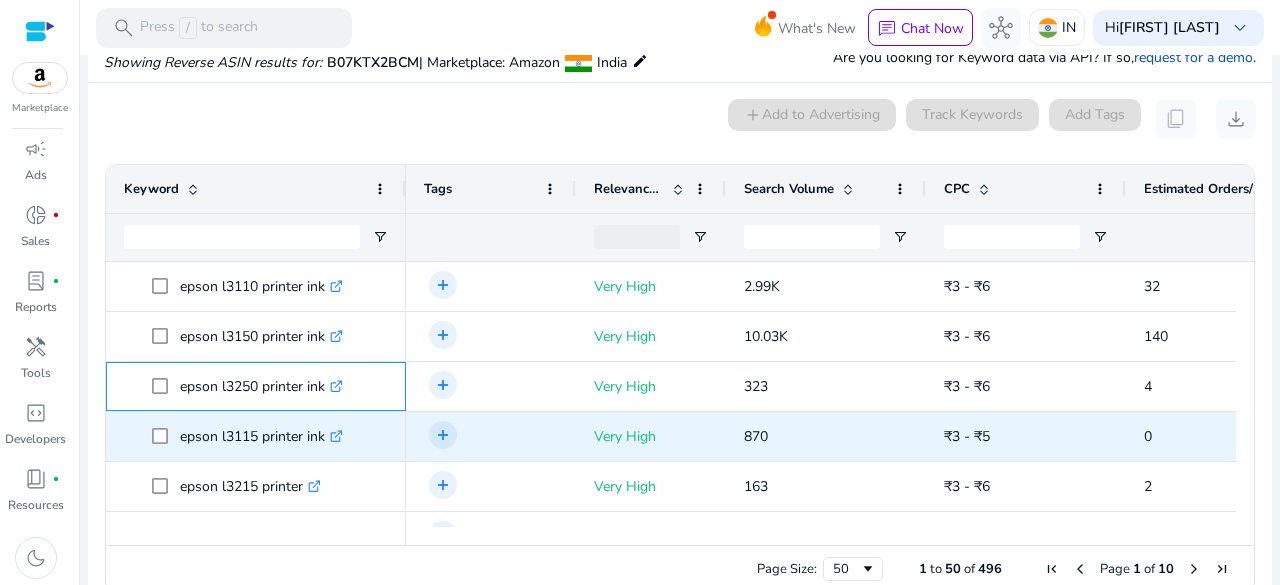 scroll, scrollTop: 200, scrollLeft: 0, axis: vertical 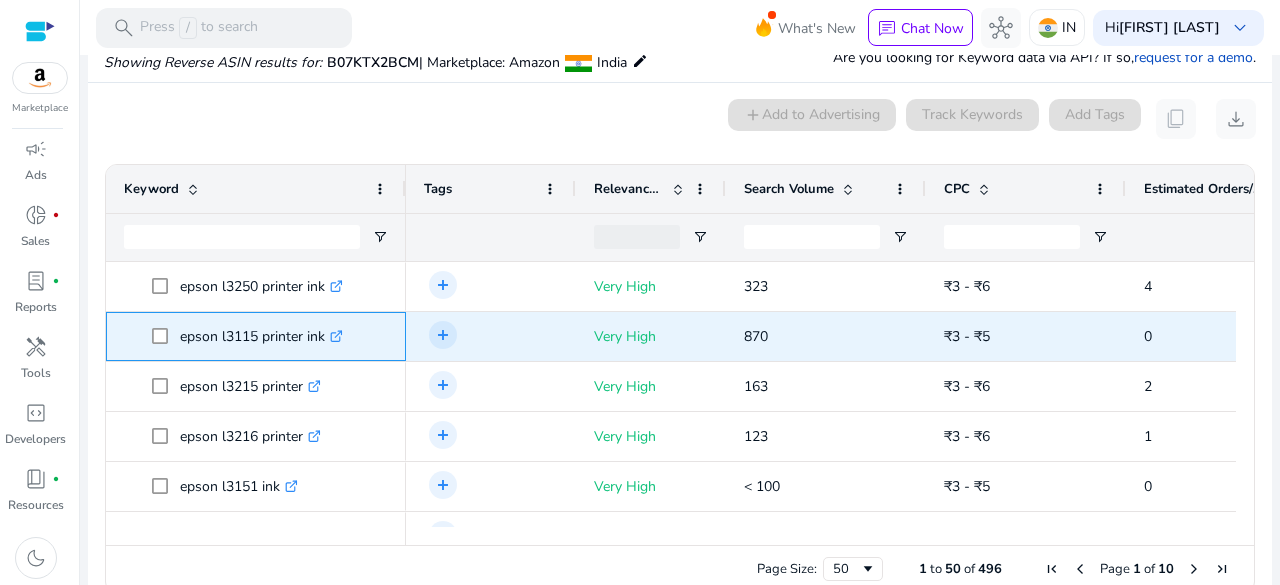 drag, startPoint x: 182, startPoint y: 341, endPoint x: 322, endPoint y: 342, distance: 140.00357 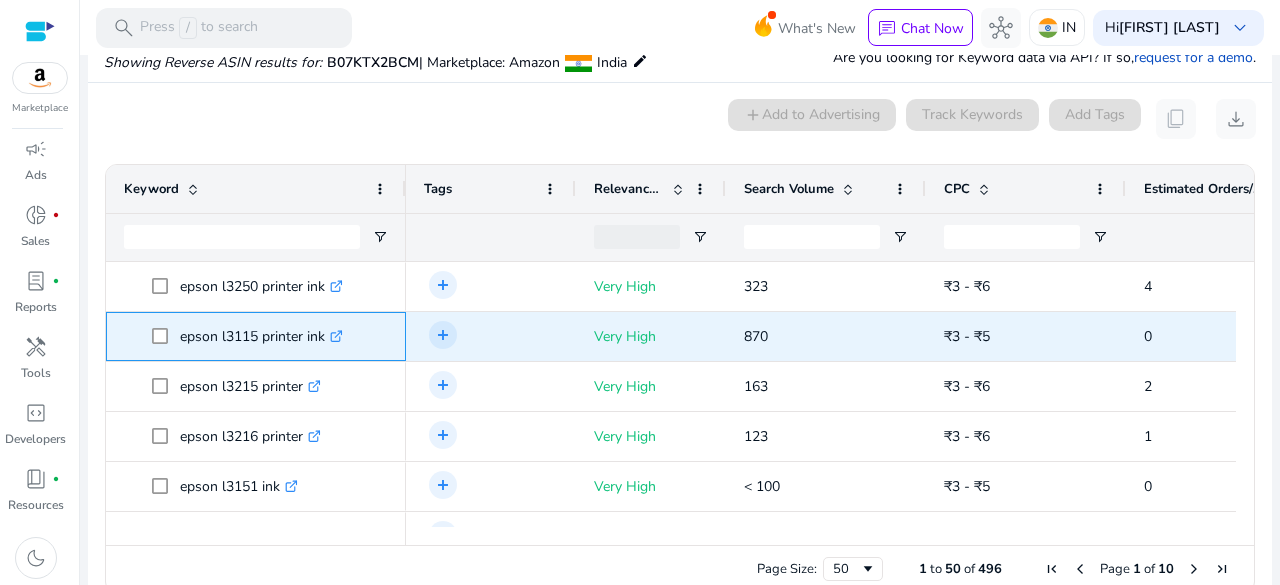 copy on "epson l3115 printer ink" 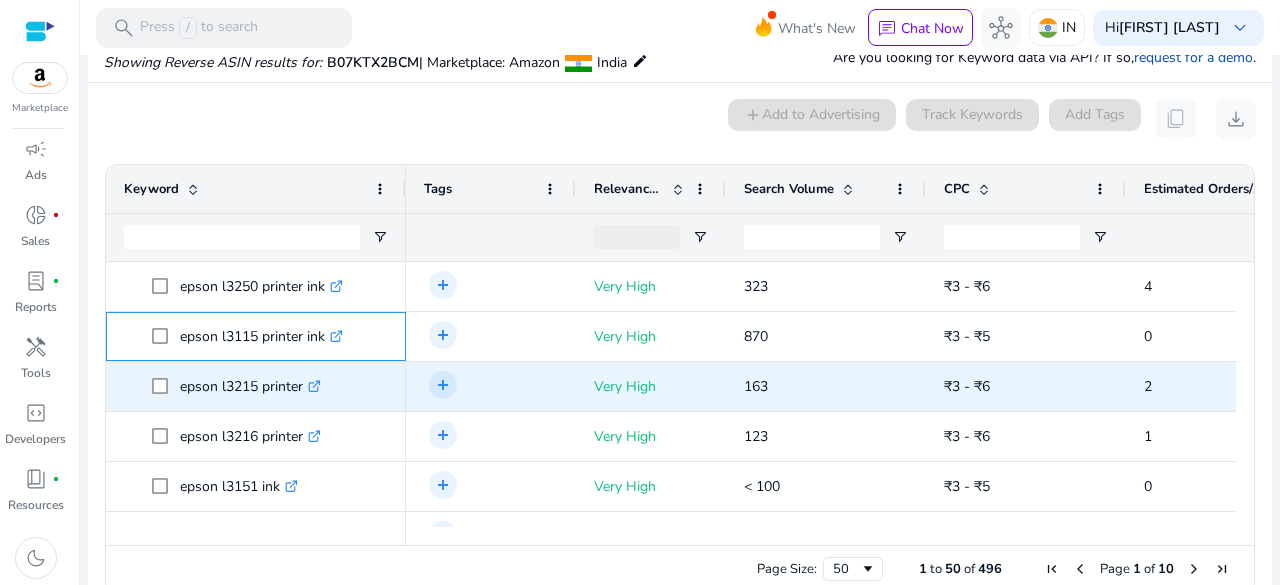 scroll, scrollTop: 300, scrollLeft: 0, axis: vertical 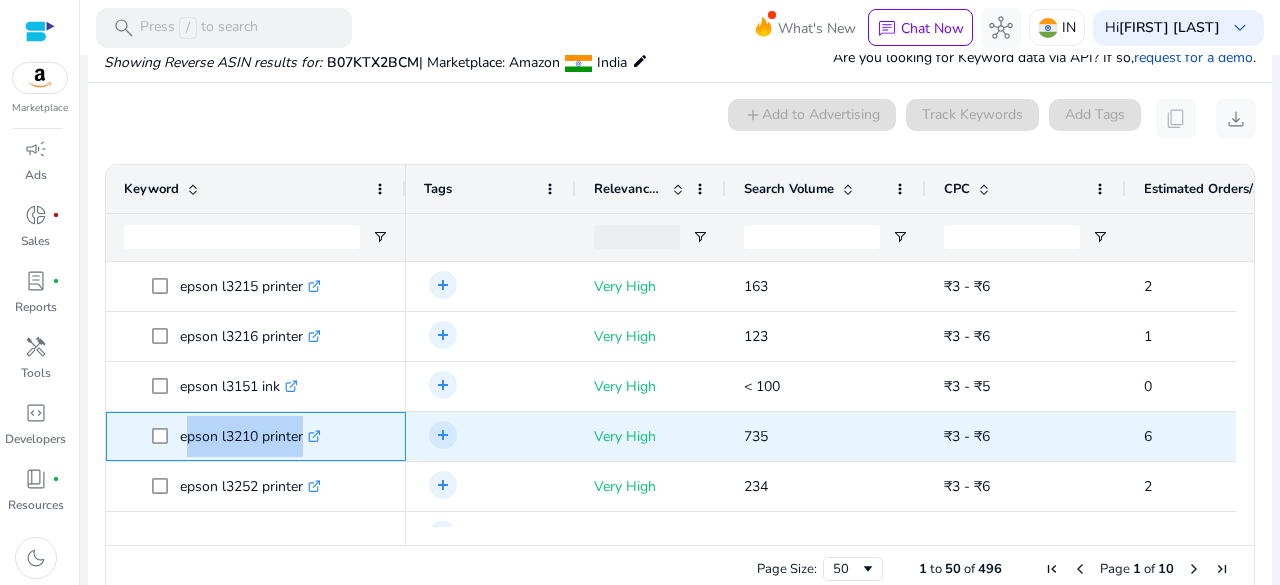 drag, startPoint x: 179, startPoint y: 435, endPoint x: 296, endPoint y: 433, distance: 117.01709 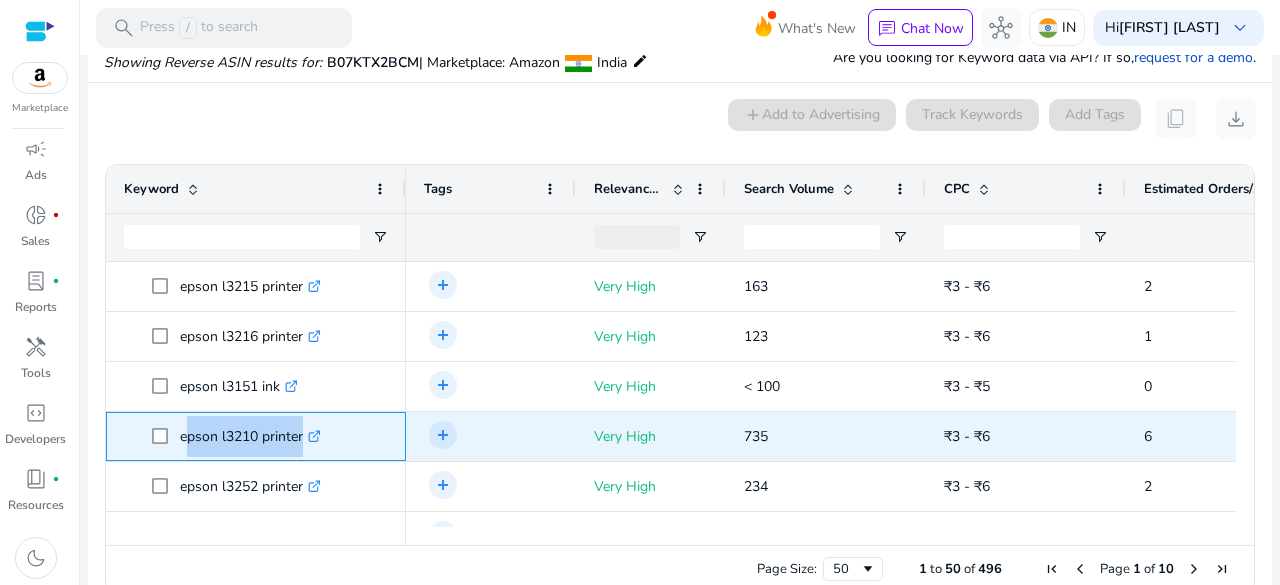 click on "epson l3210 printer  .st0{fill:#2c8af8}" 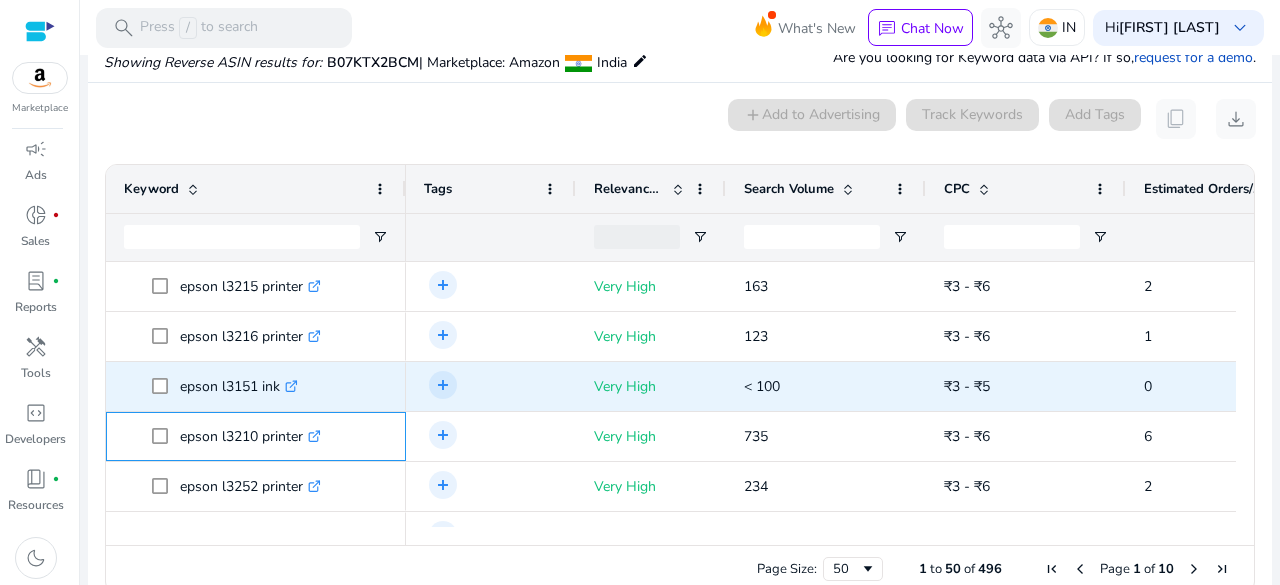 scroll, scrollTop: 400, scrollLeft: 0, axis: vertical 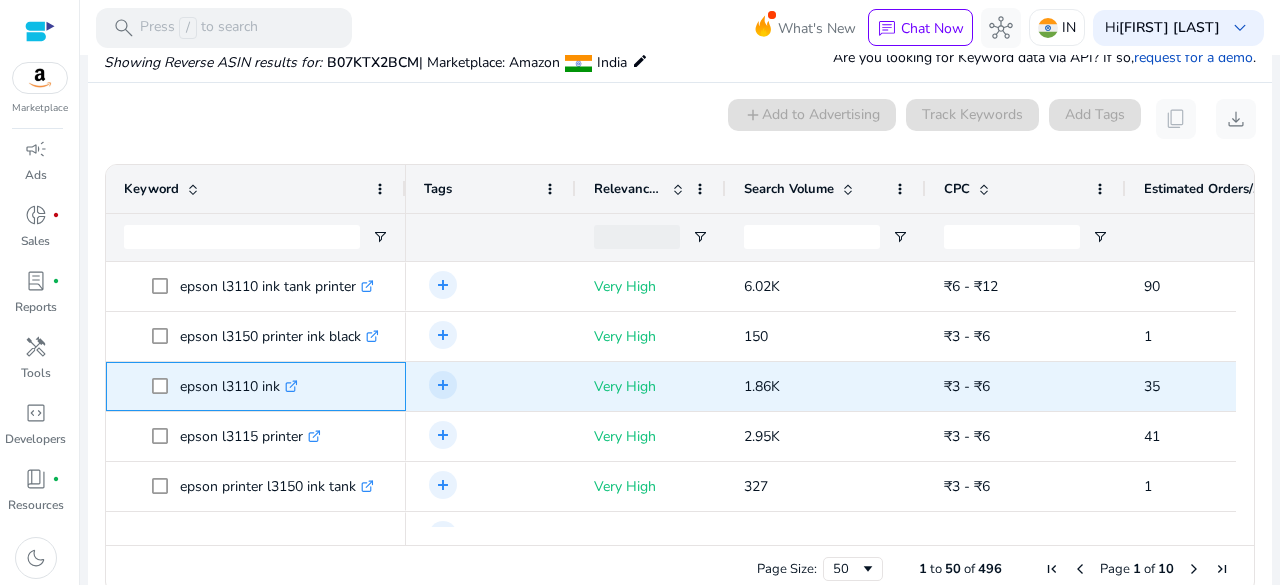 drag, startPoint x: 176, startPoint y: 391, endPoint x: 278, endPoint y: 393, distance: 102.01961 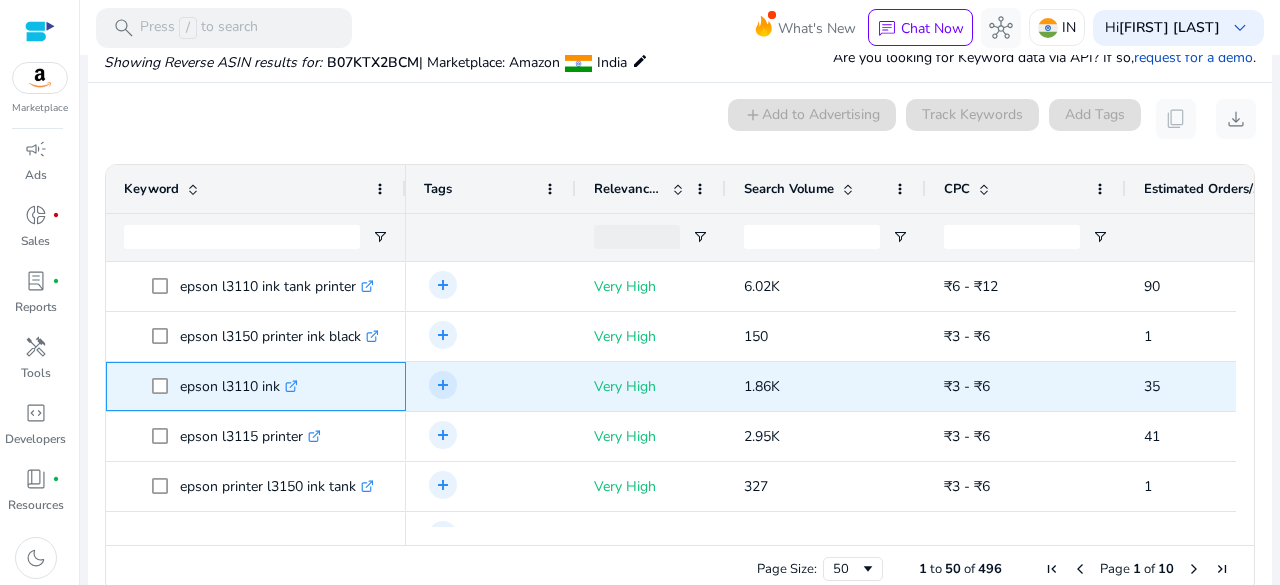 copy on "epson l3110 ink" 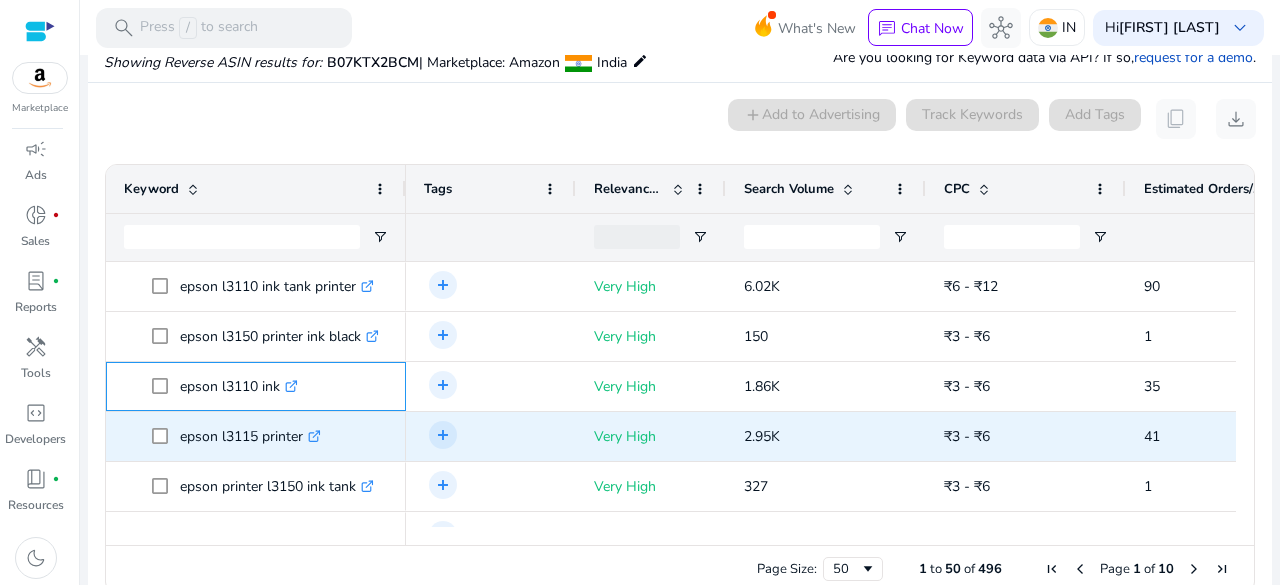 scroll, scrollTop: 700, scrollLeft: 0, axis: vertical 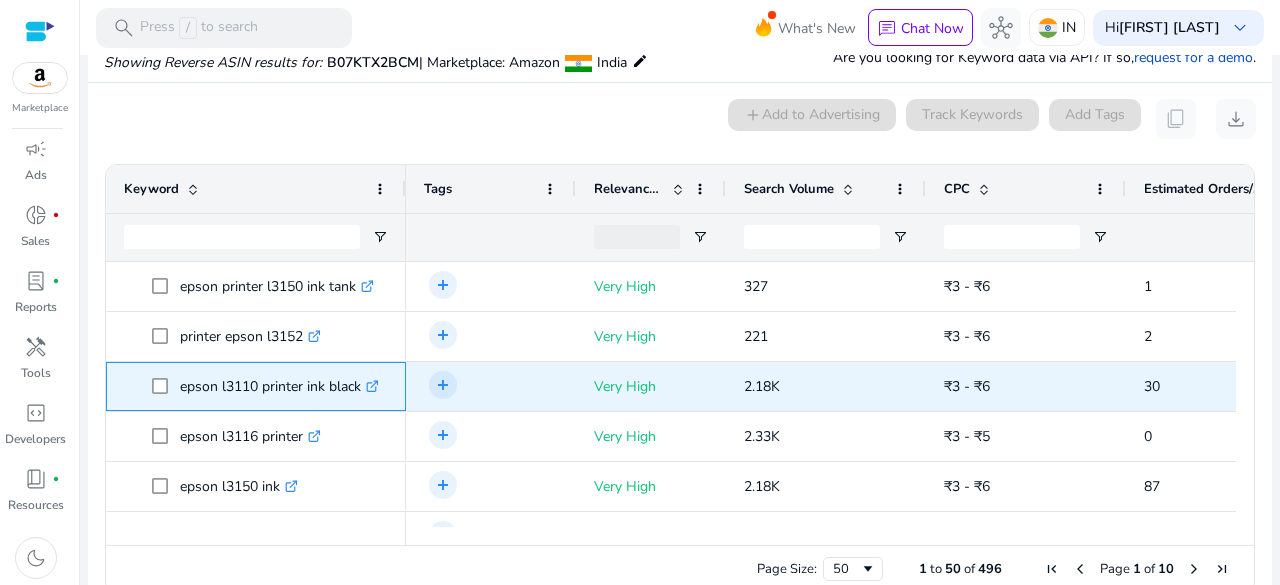 drag, startPoint x: 179, startPoint y: 389, endPoint x: 362, endPoint y: 391, distance: 183.01093 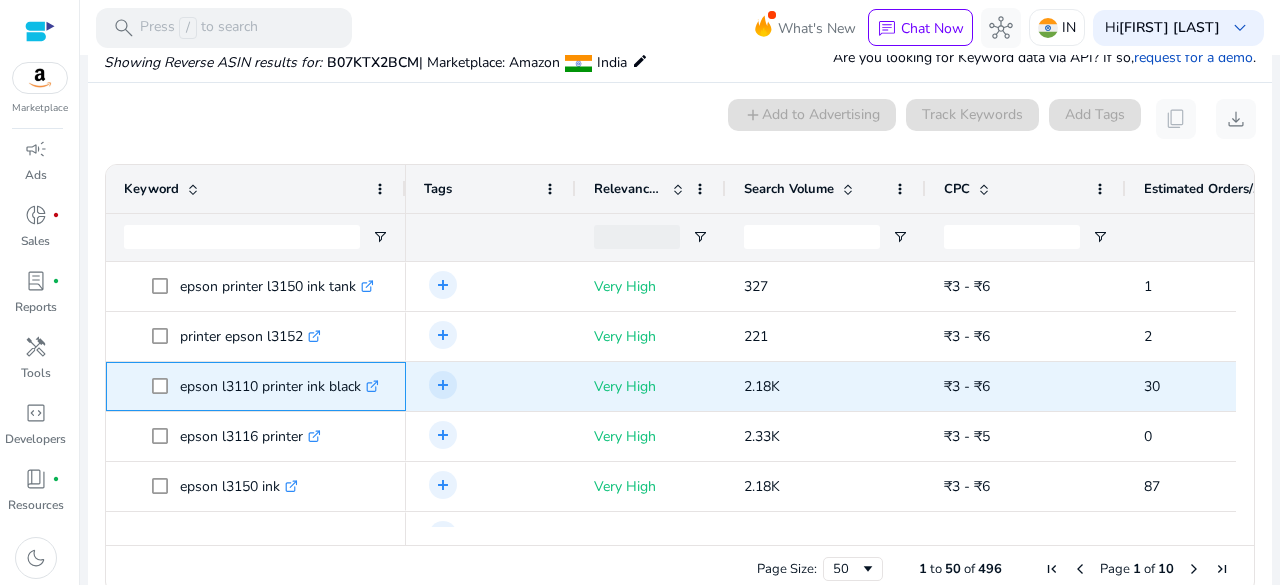 copy on "epson l3110 printer ink black" 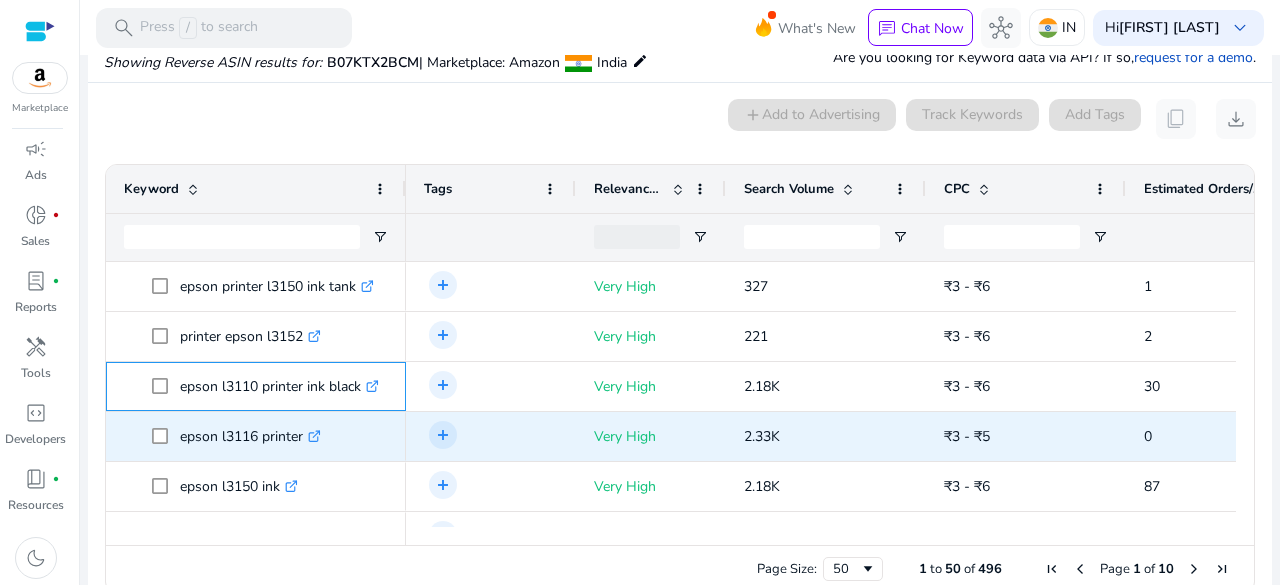 scroll, scrollTop: 900, scrollLeft: 0, axis: vertical 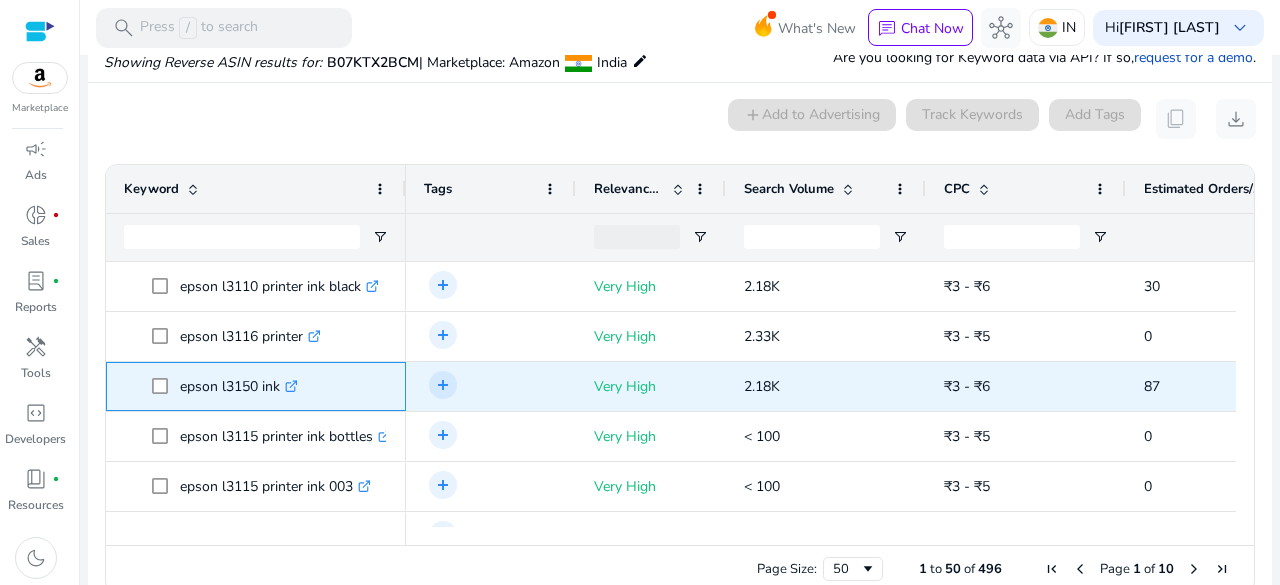 drag, startPoint x: 178, startPoint y: 386, endPoint x: 280, endPoint y: 385, distance: 102.0049 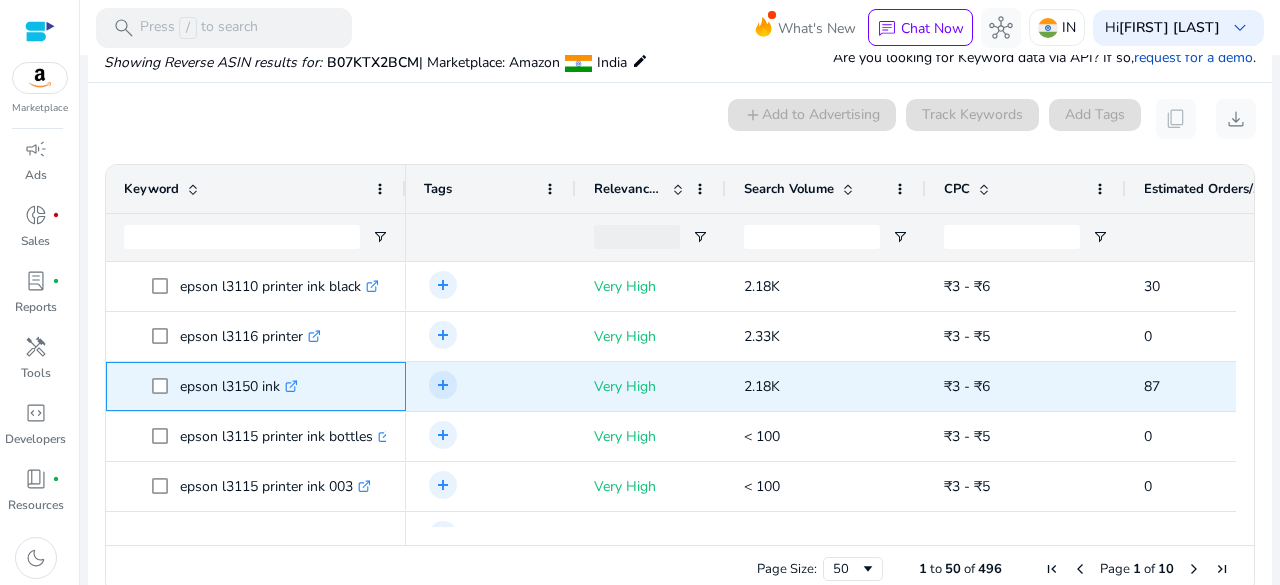copy on "epson l3150 ink" 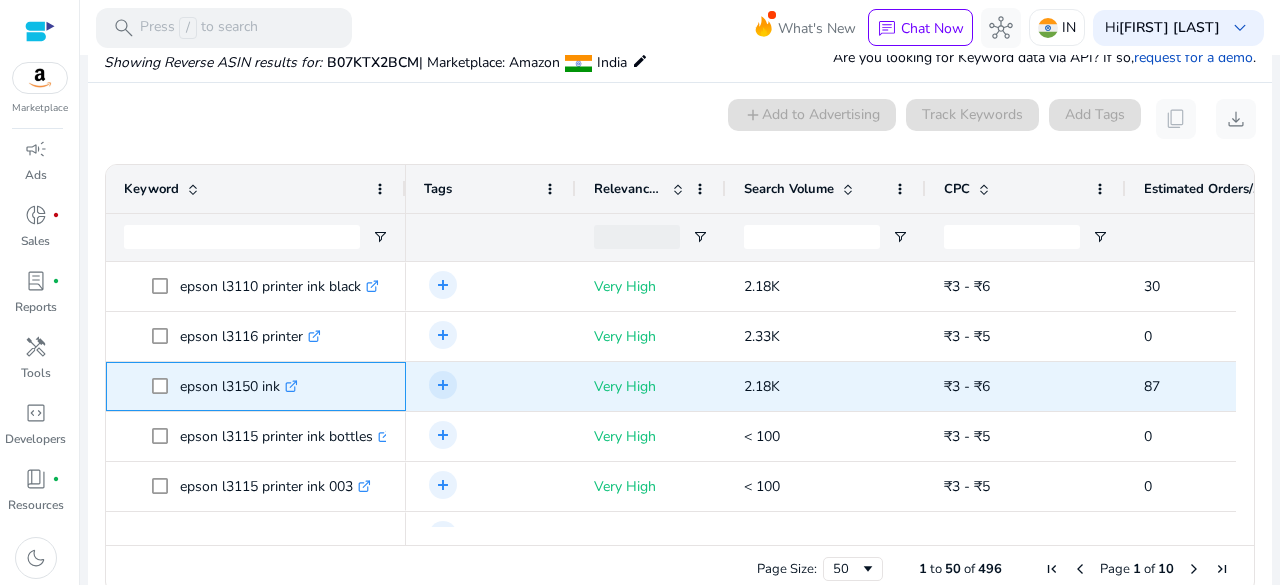 scroll, scrollTop: 1000, scrollLeft: 0, axis: vertical 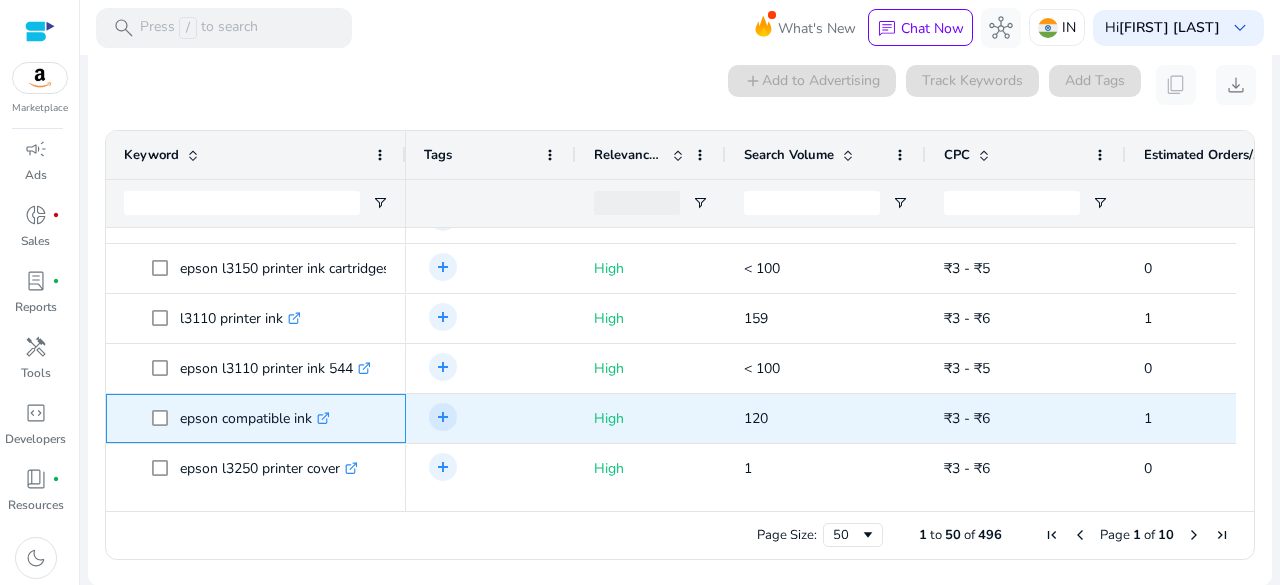 drag, startPoint x: 180, startPoint y: 420, endPoint x: 314, endPoint y: 431, distance: 134.45073 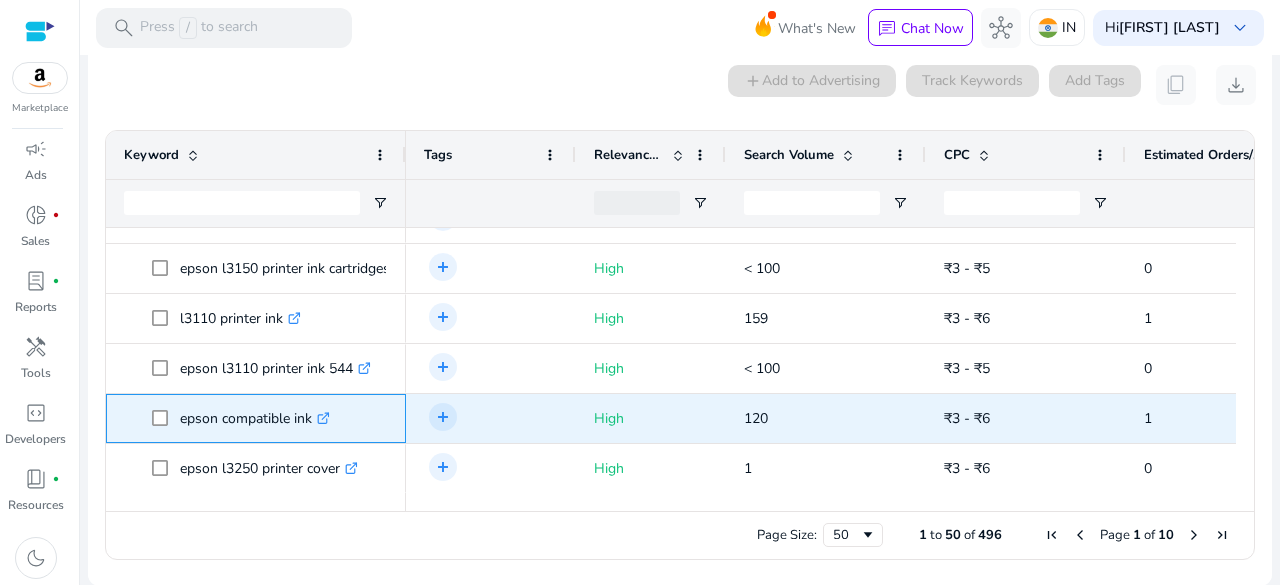 copy on "epson compatible ink" 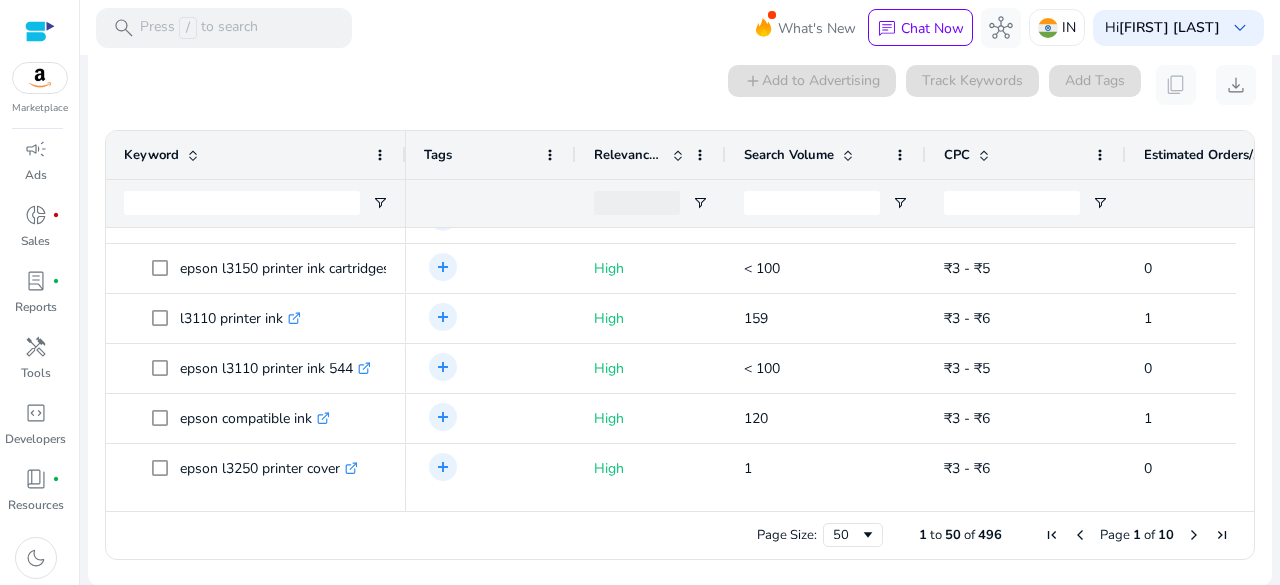 click at bounding box center (1194, 535) 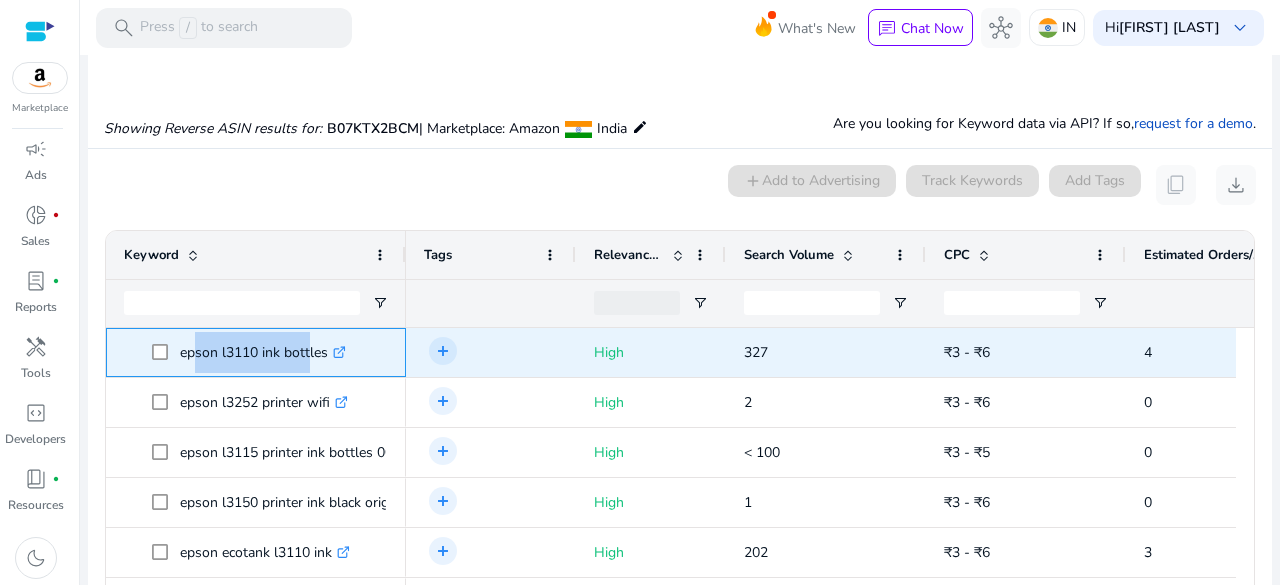 drag, startPoint x: 184, startPoint y: 351, endPoint x: 306, endPoint y: 351, distance: 122 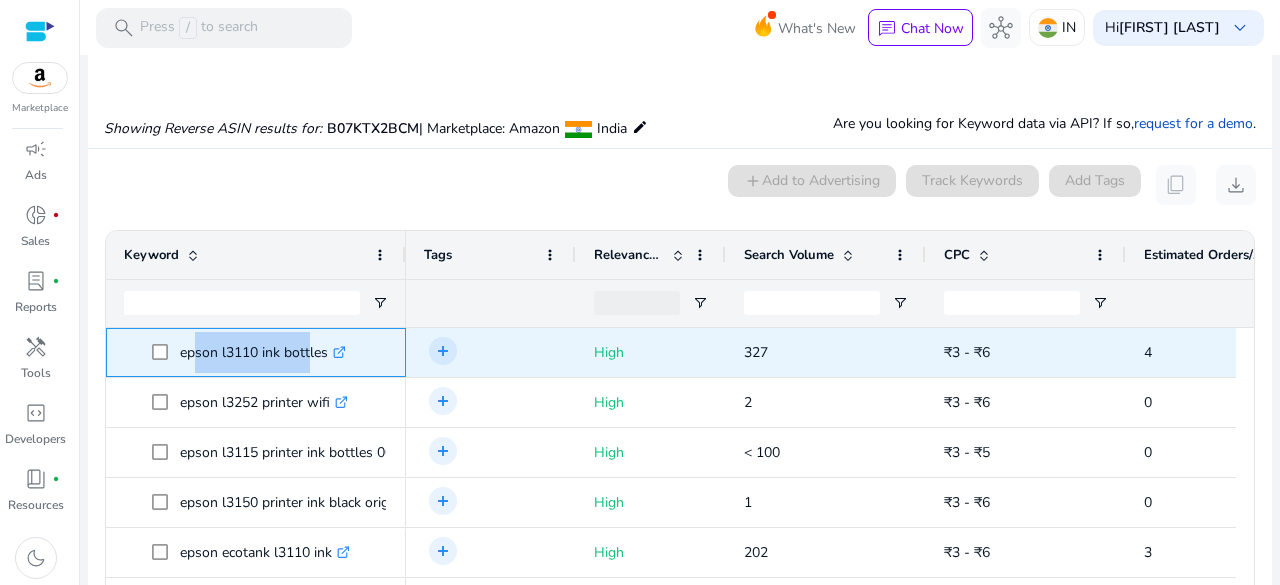 click on "epson l3110 ink bottles  .st0{fill:#2c8af8}" 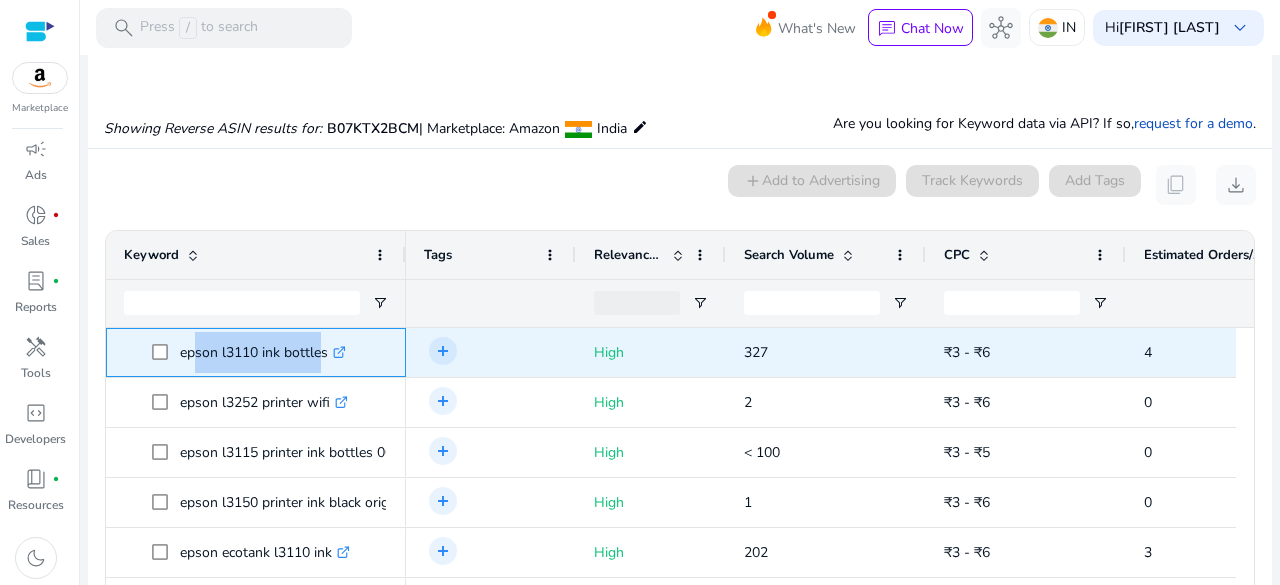 drag, startPoint x: 183, startPoint y: 354, endPoint x: 314, endPoint y: 354, distance: 131 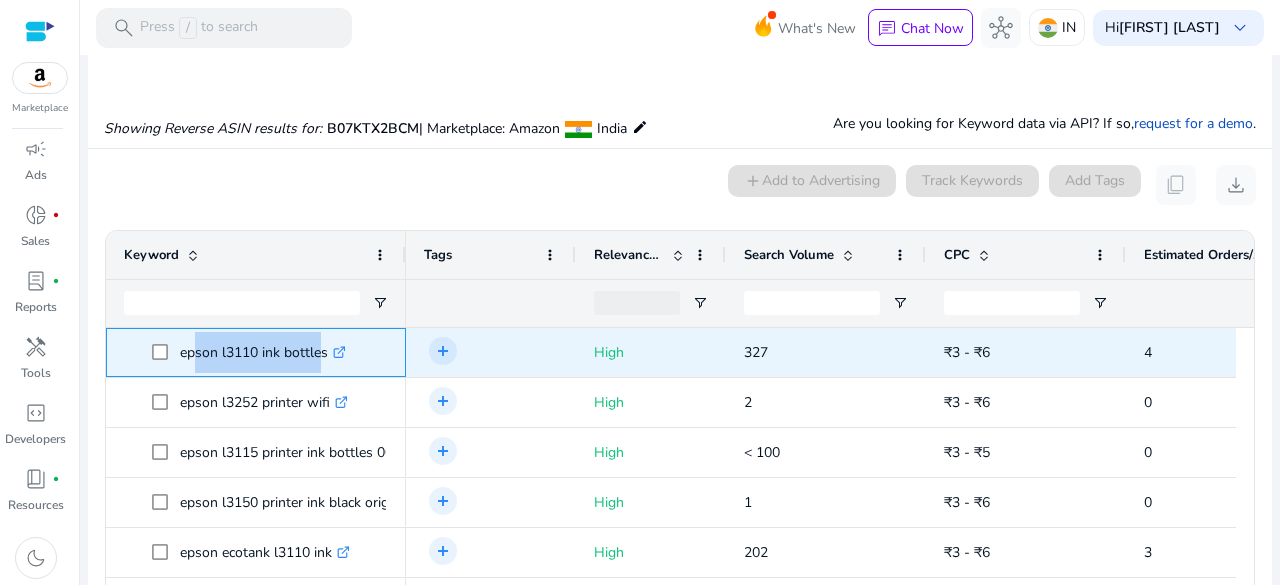 drag, startPoint x: 176, startPoint y: 351, endPoint x: 326, endPoint y: 355, distance: 150.05333 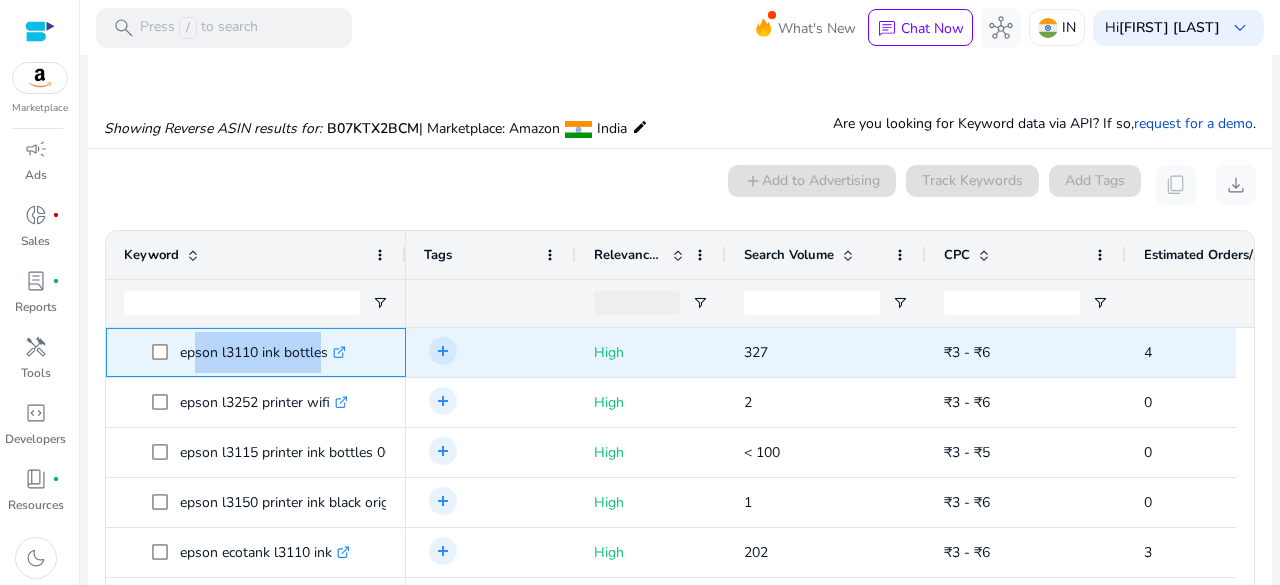 copy on "epson l3110 ink bottles" 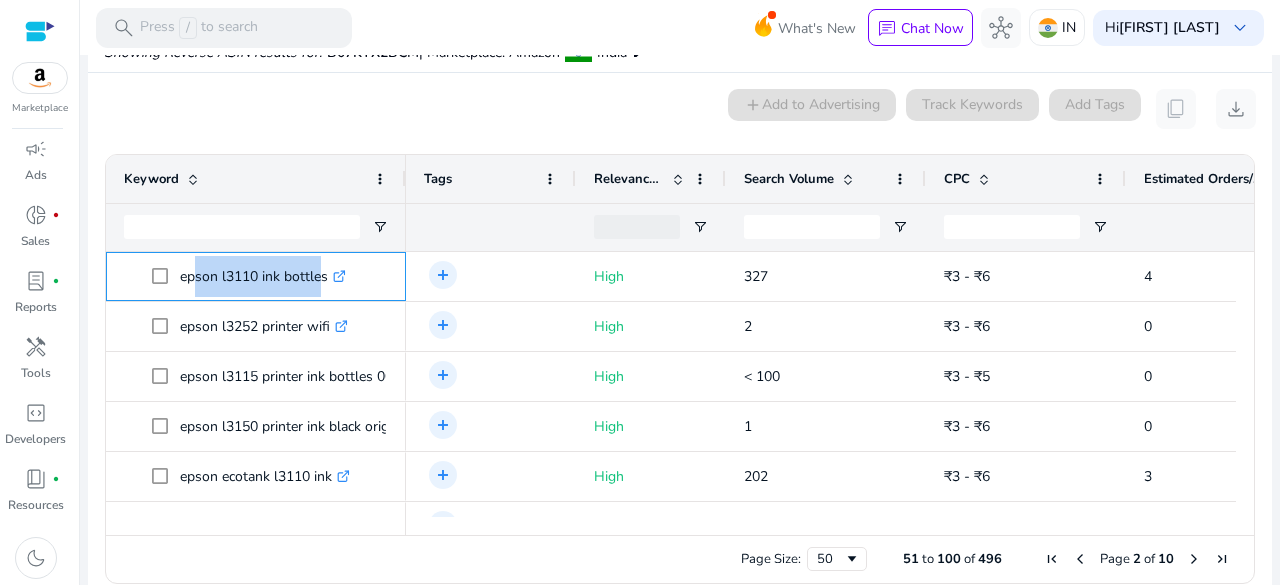 scroll, scrollTop: 248, scrollLeft: 0, axis: vertical 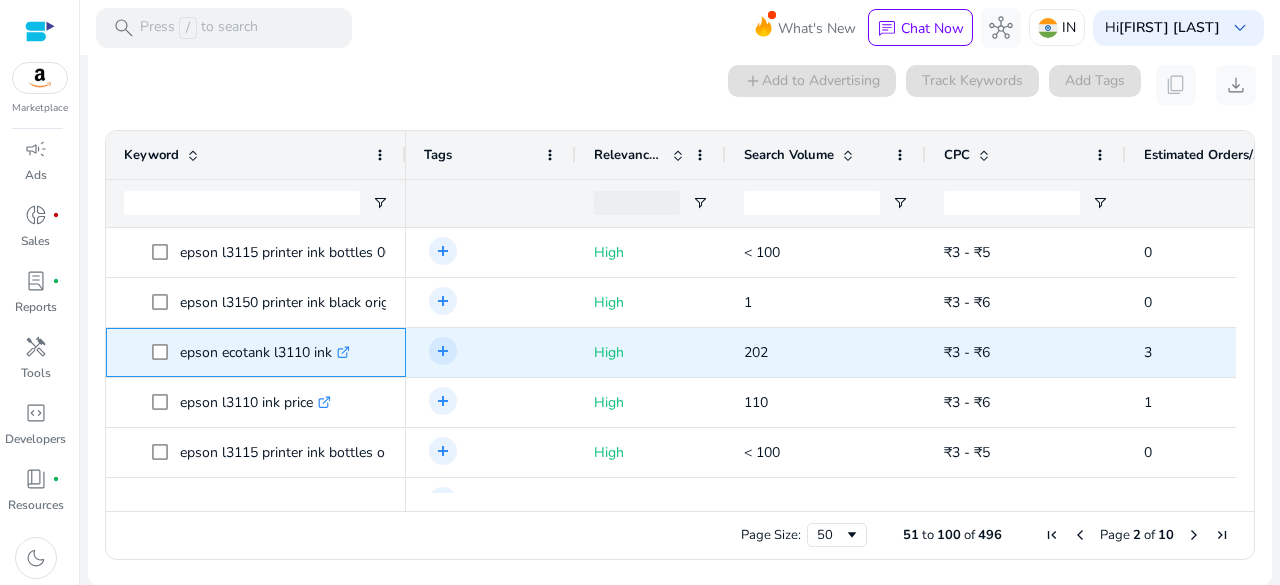 drag, startPoint x: 180, startPoint y: 354, endPoint x: 330, endPoint y: 363, distance: 150.26976 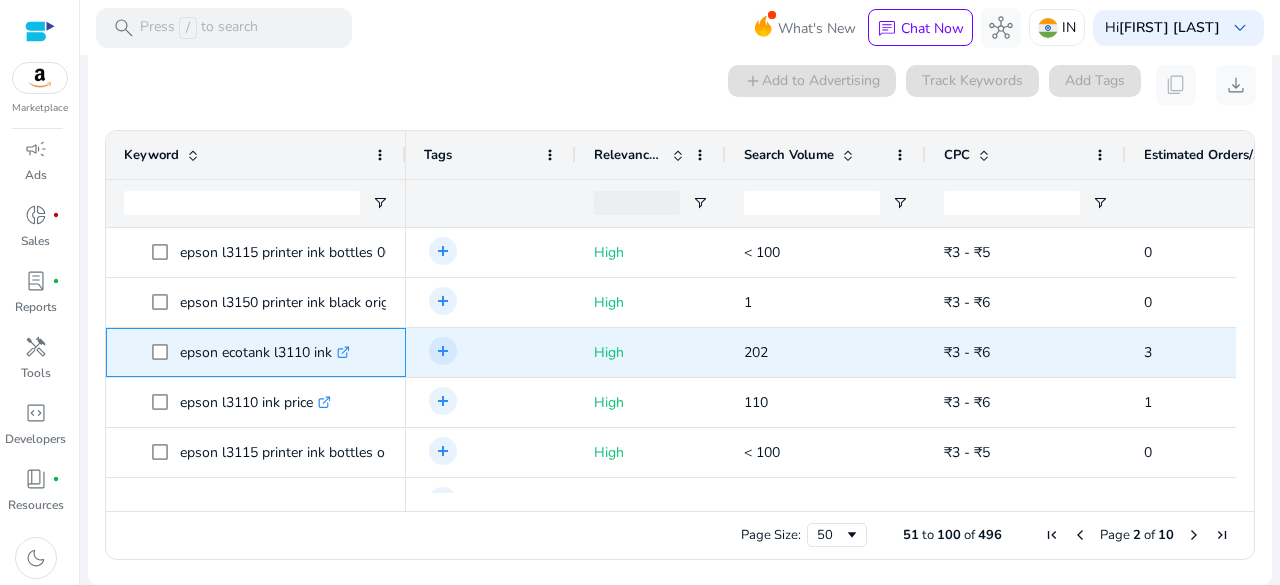 copy on "epson ecotank l3110 ink" 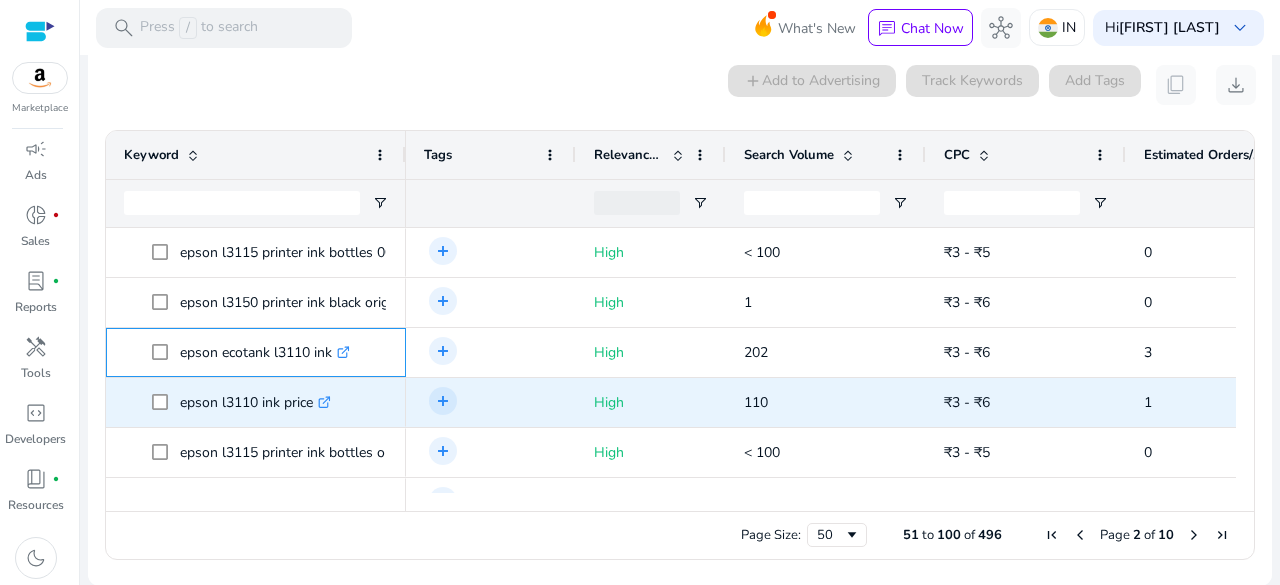 scroll, scrollTop: 200, scrollLeft: 0, axis: vertical 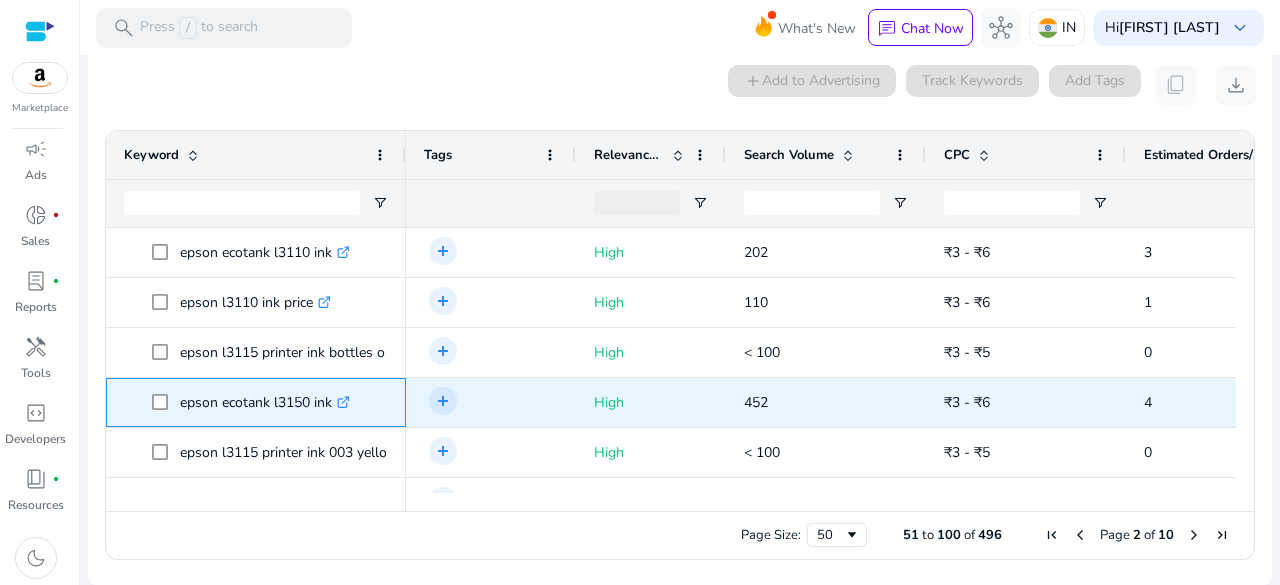 drag, startPoint x: 180, startPoint y: 401, endPoint x: 332, endPoint y: 410, distance: 152.26622 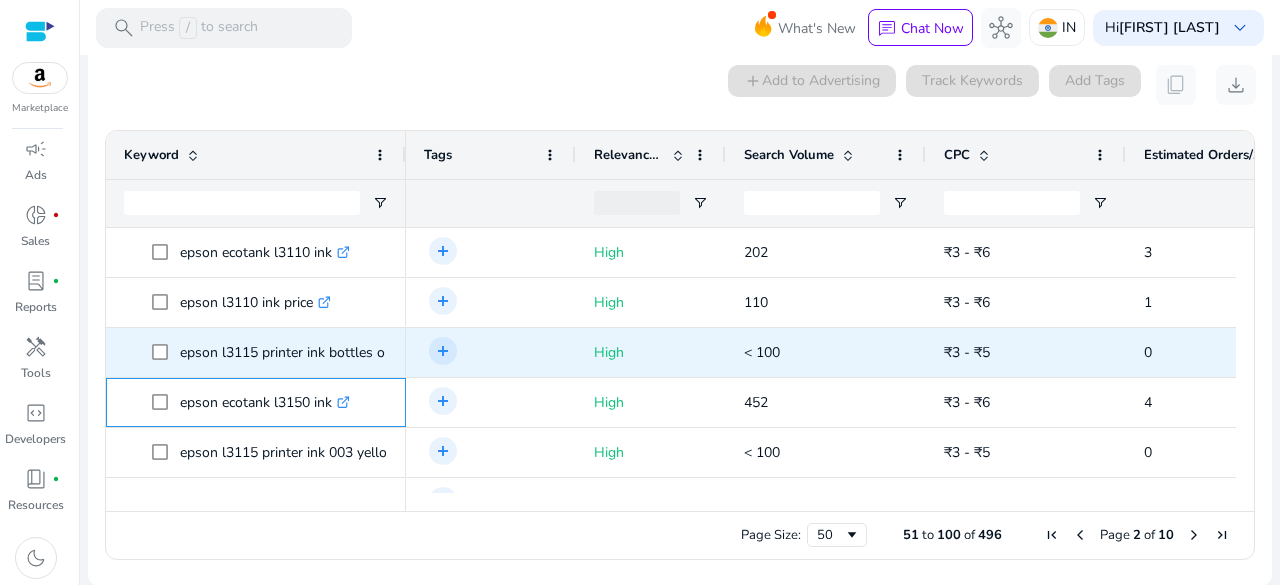 scroll, scrollTop: 300, scrollLeft: 0, axis: vertical 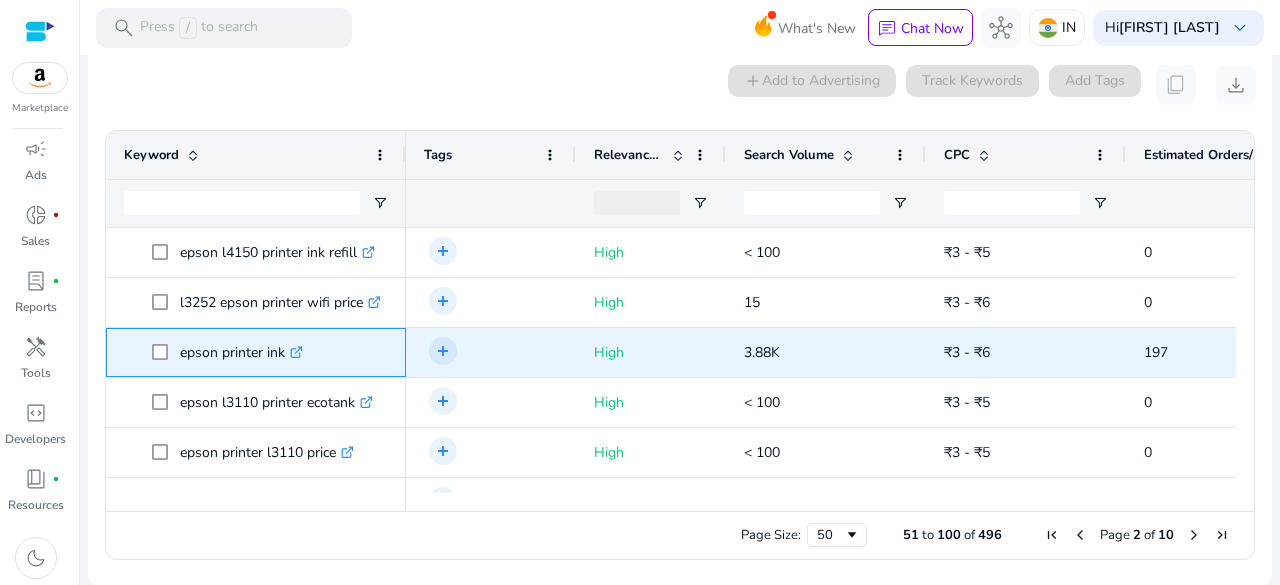 drag, startPoint x: 181, startPoint y: 353, endPoint x: 286, endPoint y: 360, distance: 105.23308 